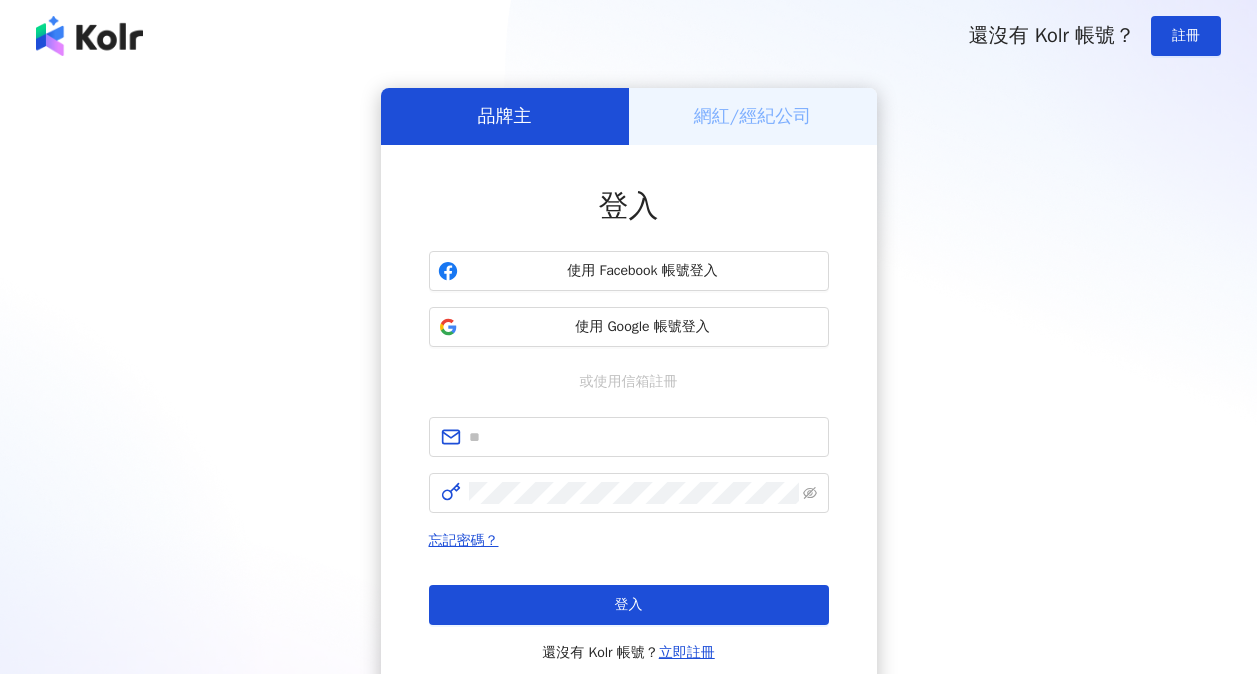 scroll, scrollTop: 0, scrollLeft: 0, axis: both 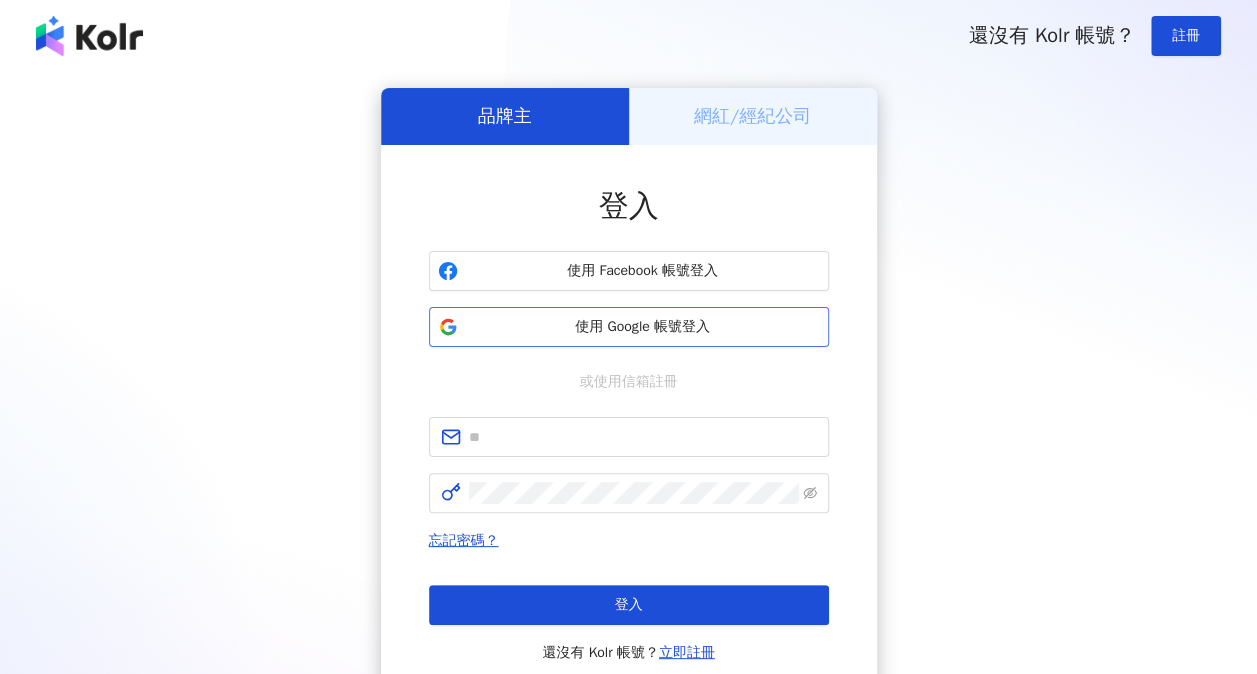 click on "使用 Google 帳號登入" at bounding box center (629, 327) 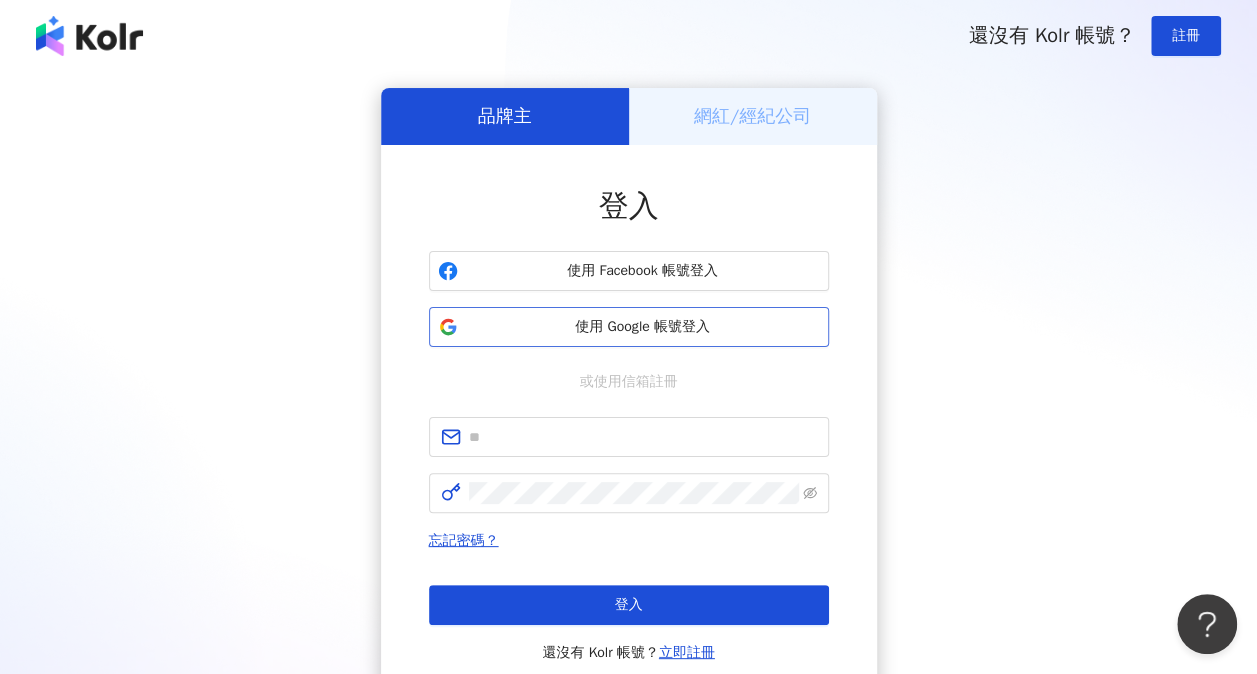 scroll, scrollTop: 0, scrollLeft: 0, axis: both 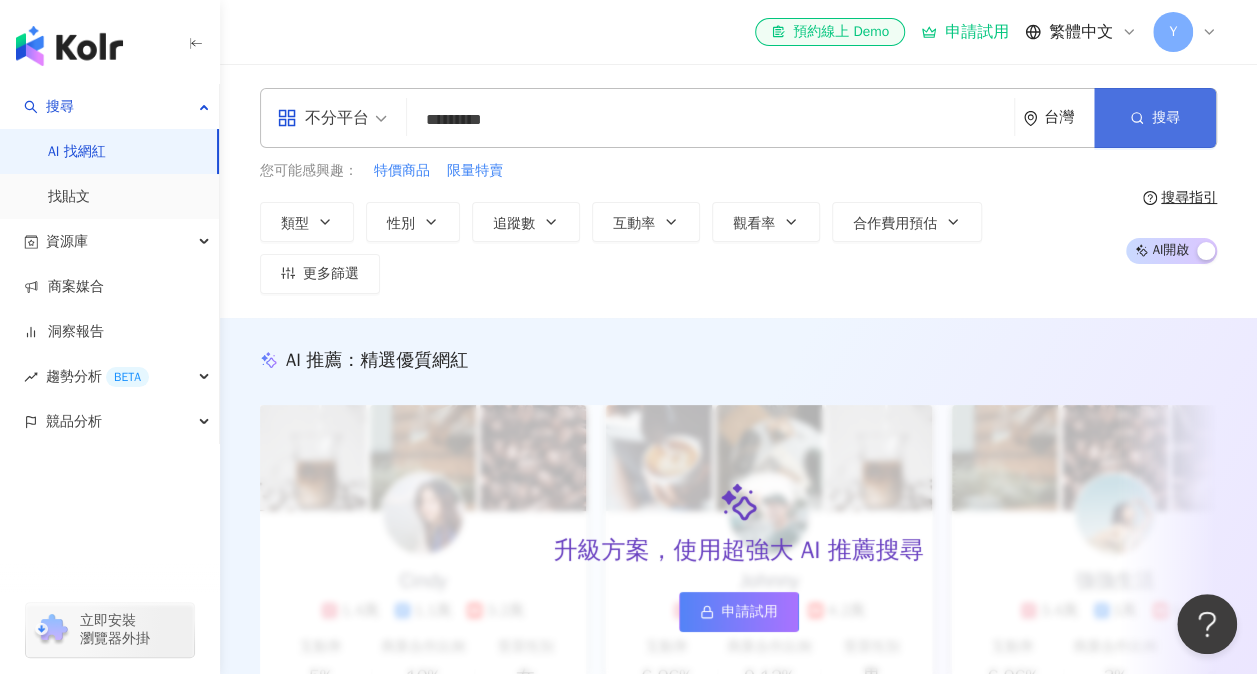 type on "*********" 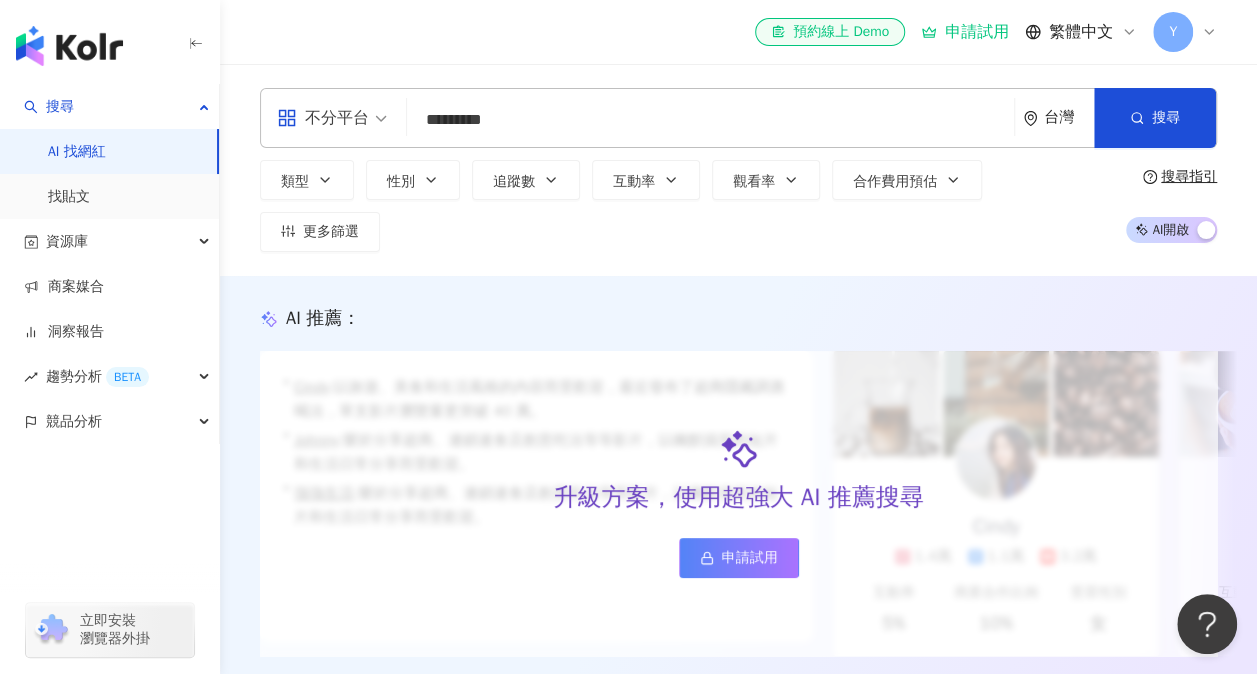click on "*********" at bounding box center [710, 120] 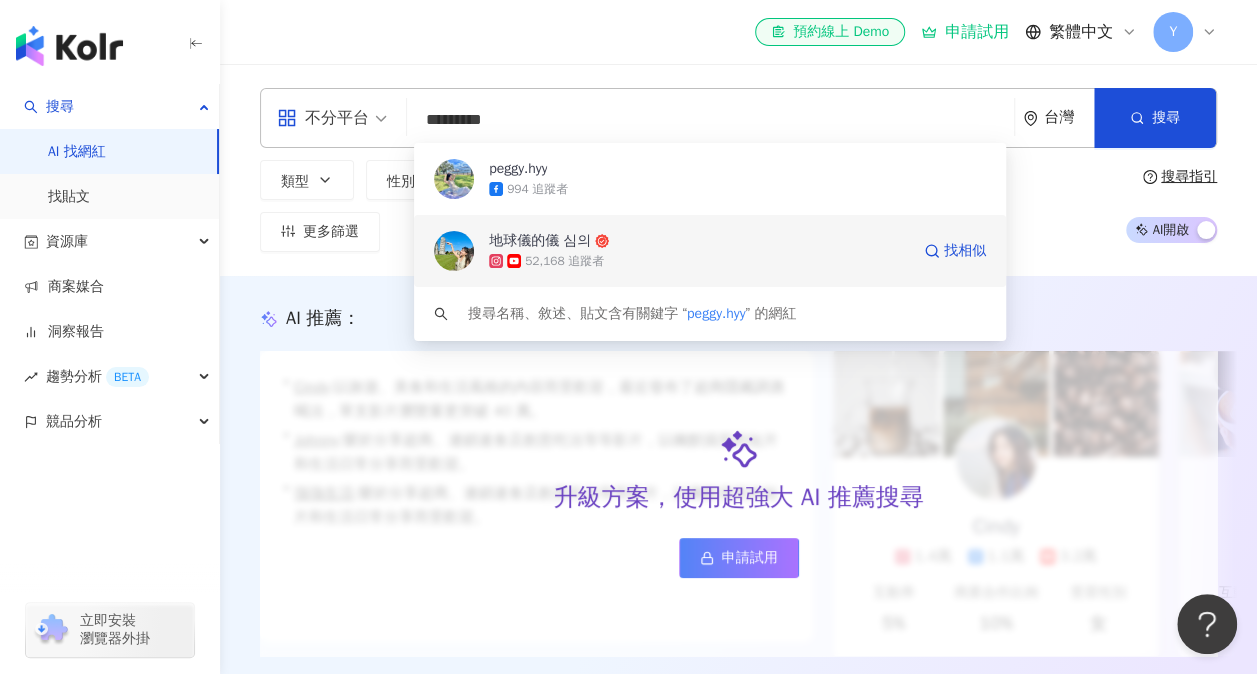 click on "地球儀的儀 심의" at bounding box center [540, 241] 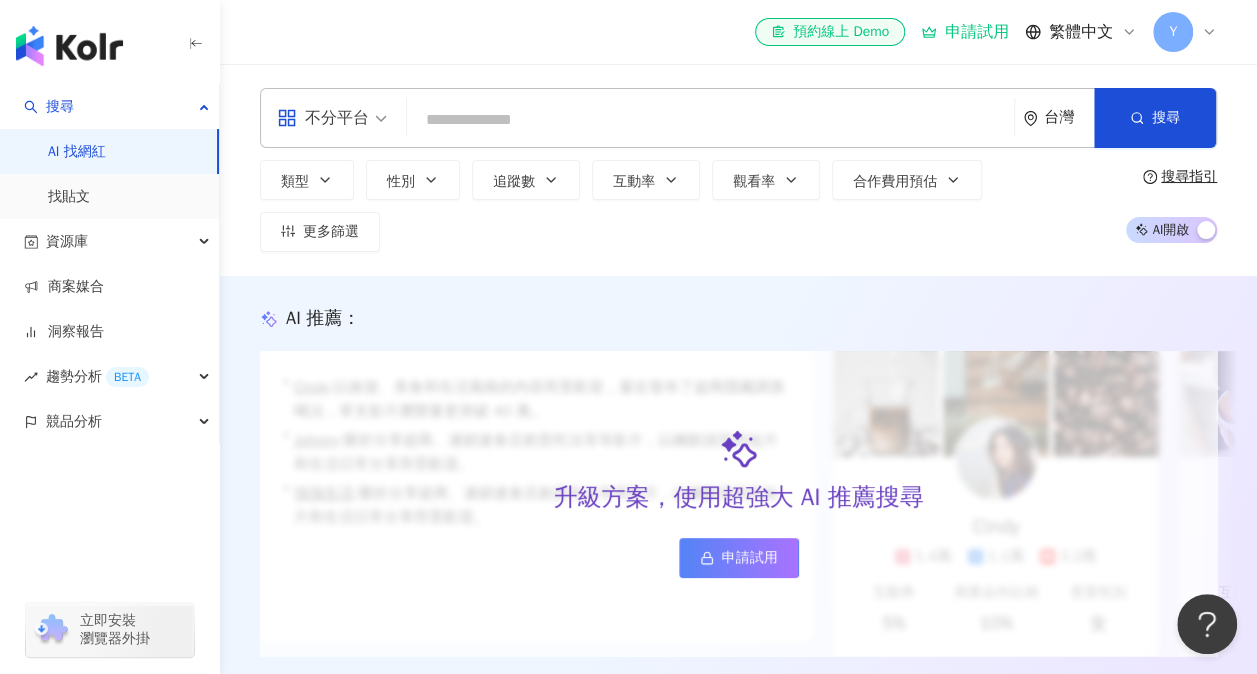 click at bounding box center [710, 120] 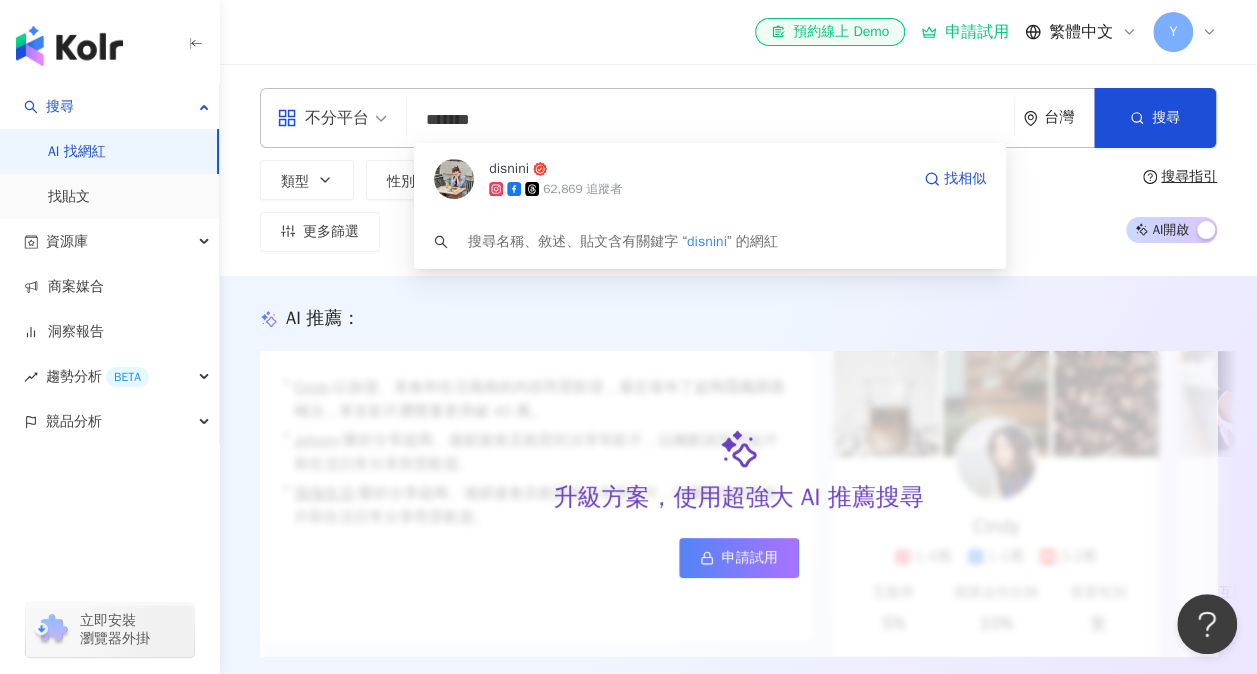 click on "disnini" at bounding box center (699, 169) 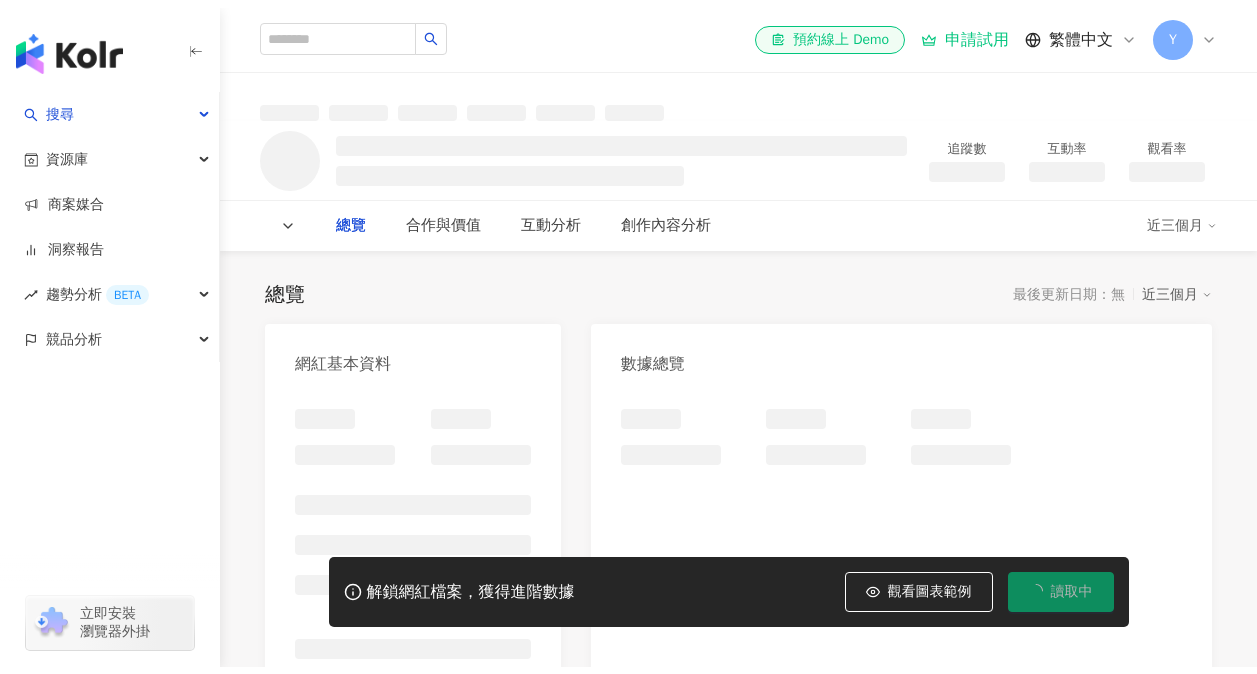 scroll, scrollTop: 0, scrollLeft: 0, axis: both 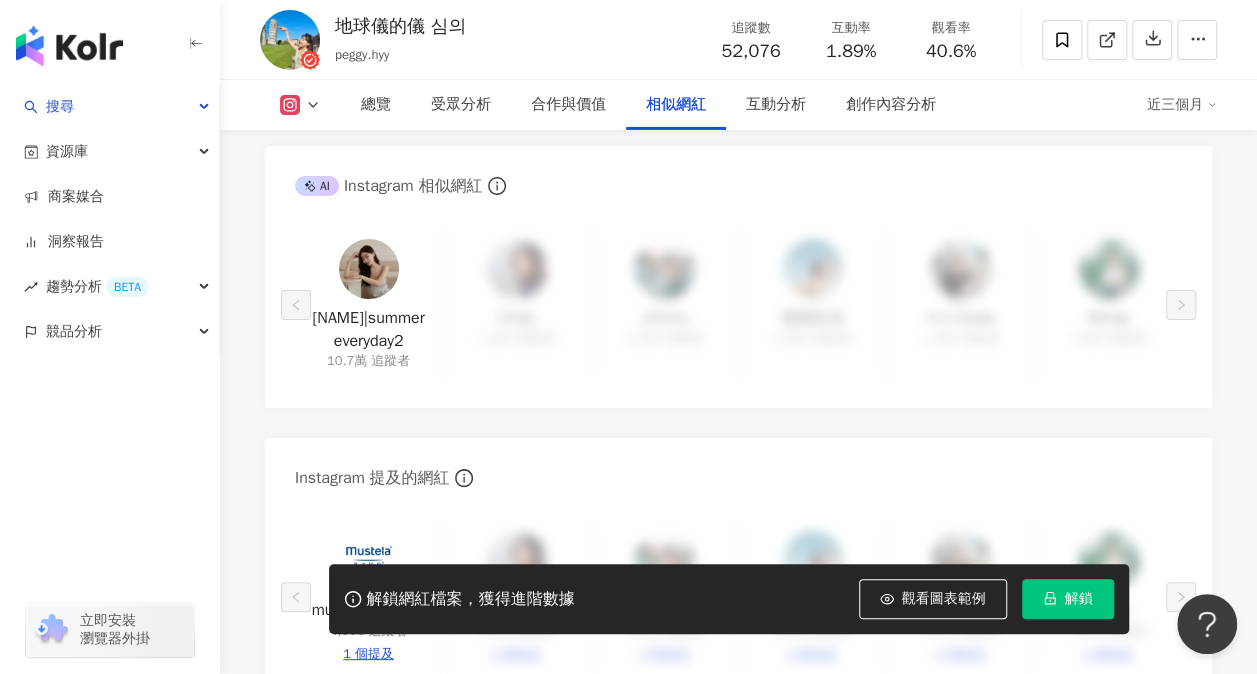 click at bounding box center [369, 269] 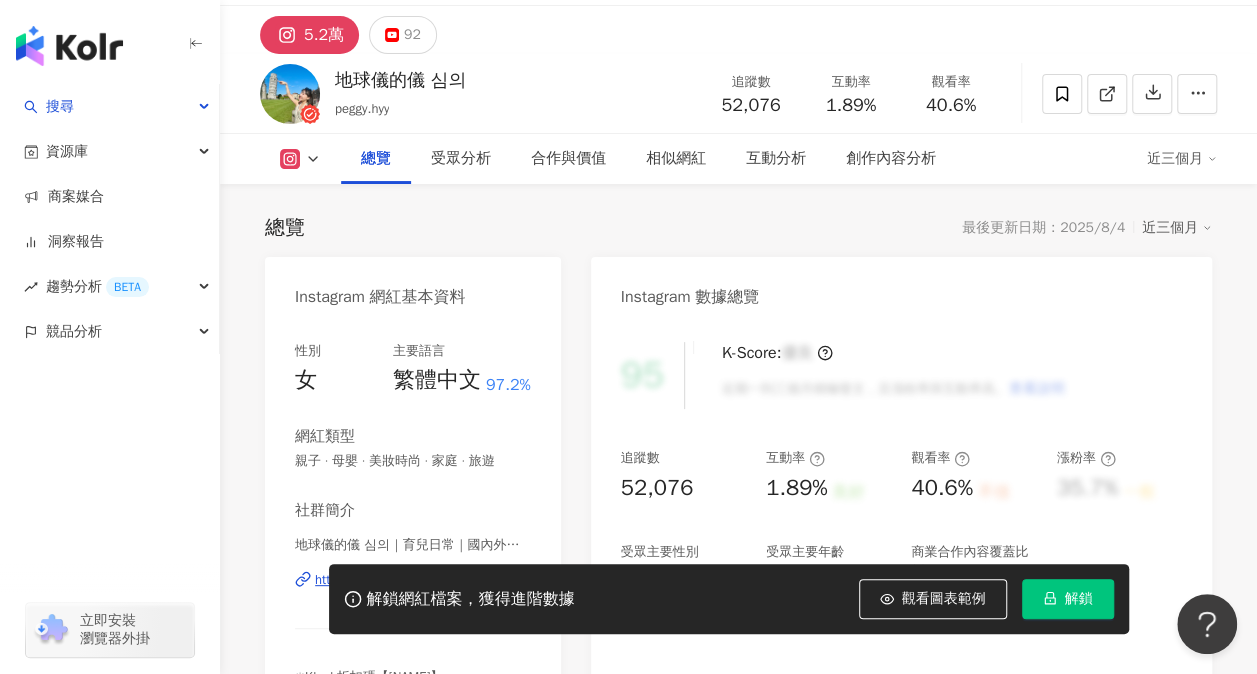 scroll, scrollTop: 100, scrollLeft: 0, axis: vertical 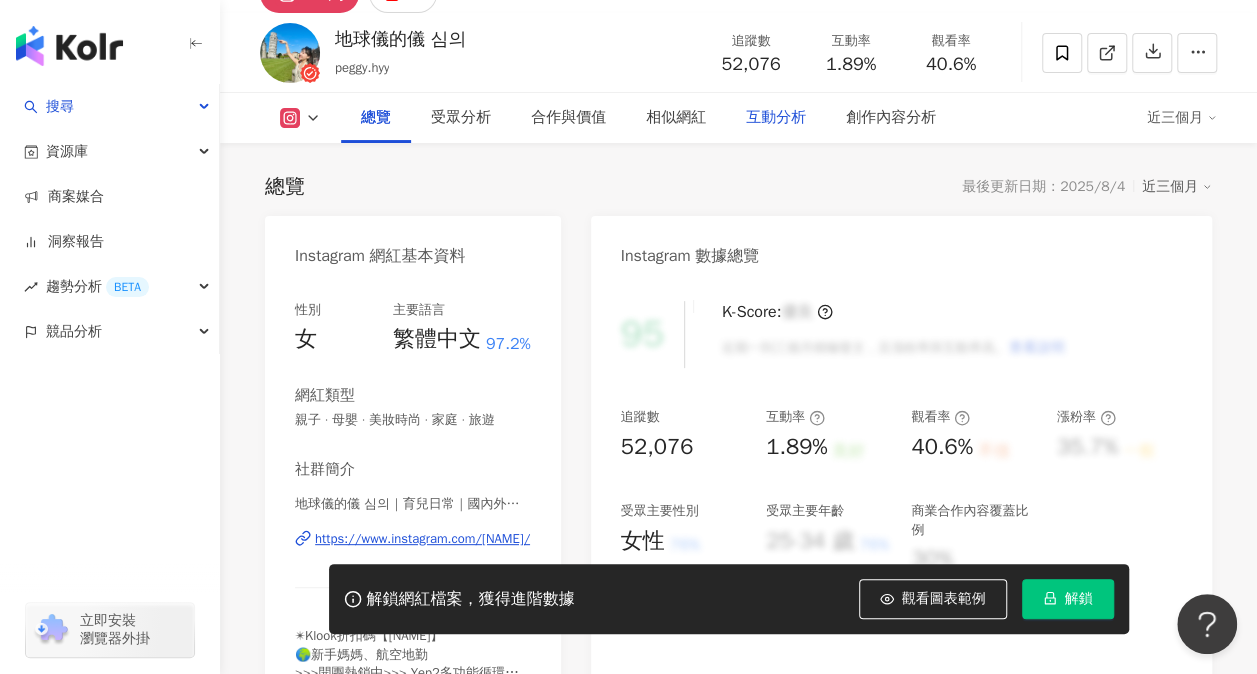 click on "互動分析" at bounding box center (776, 118) 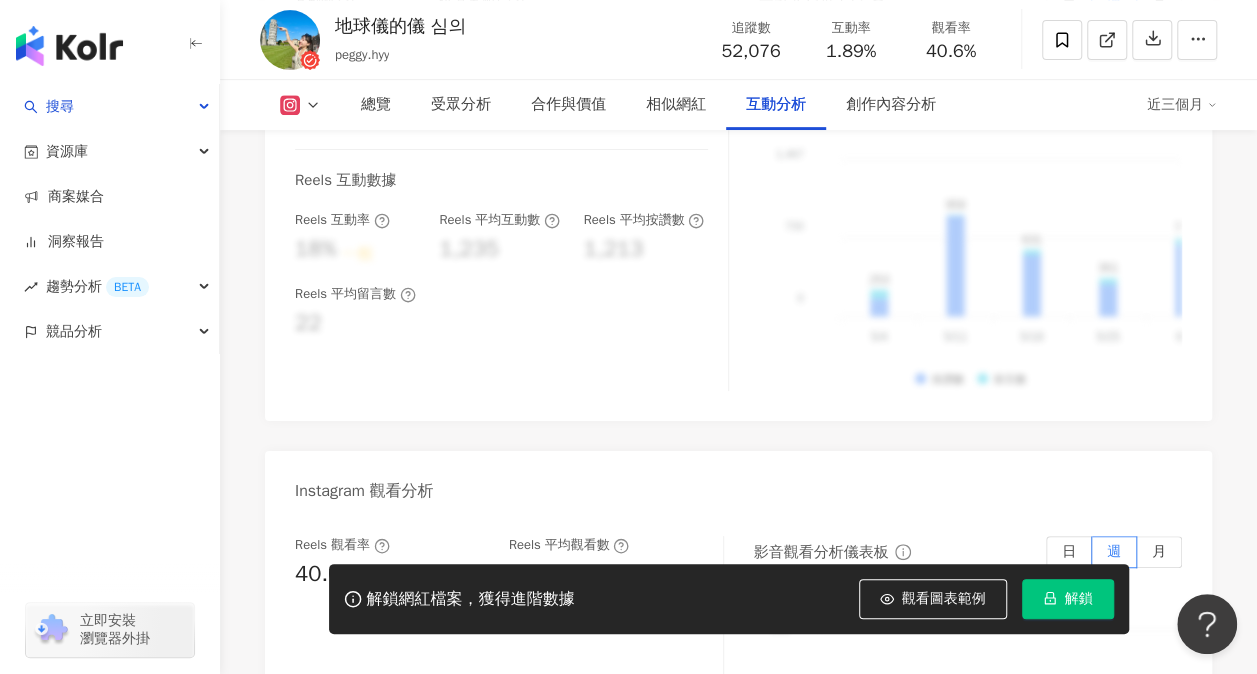 scroll, scrollTop: 4016, scrollLeft: 0, axis: vertical 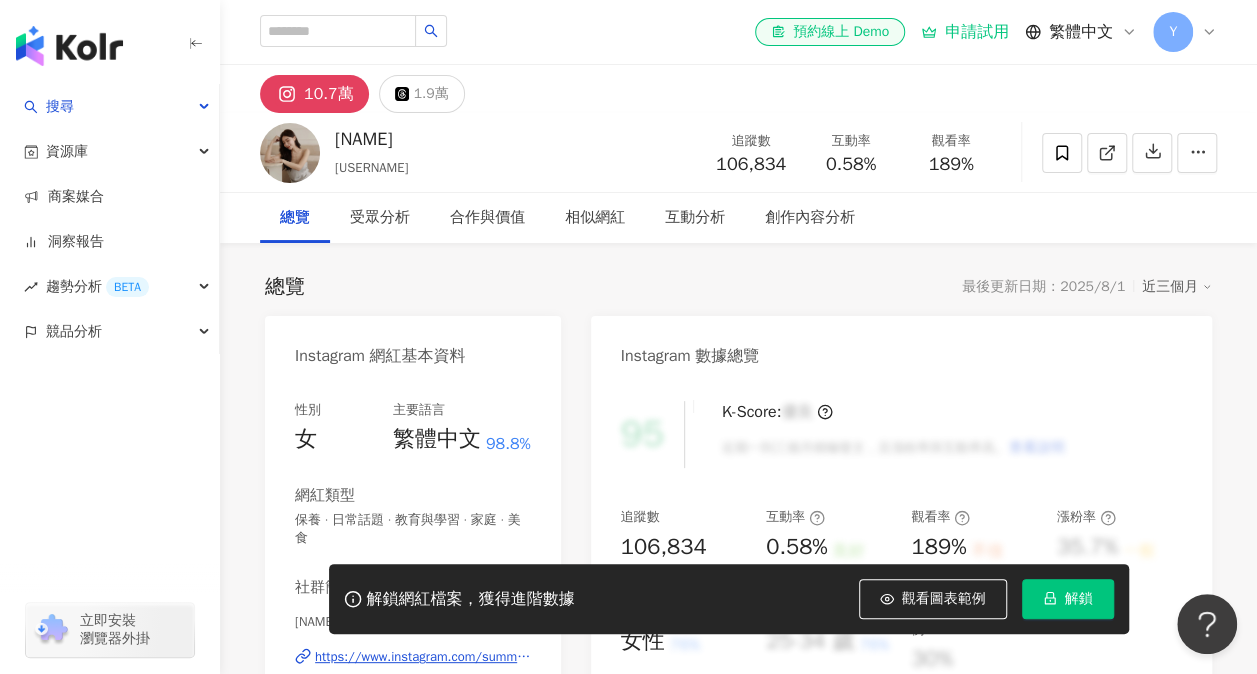 click on "10.7萬" at bounding box center (314, 94) 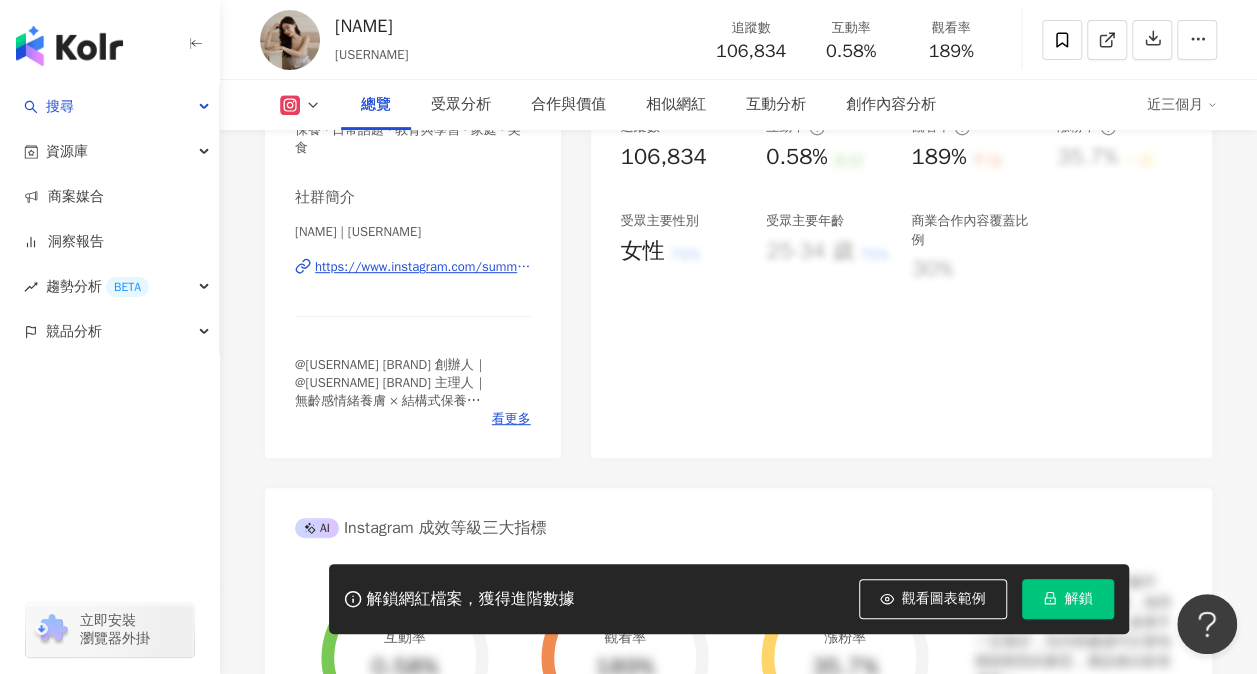 scroll, scrollTop: 400, scrollLeft: 0, axis: vertical 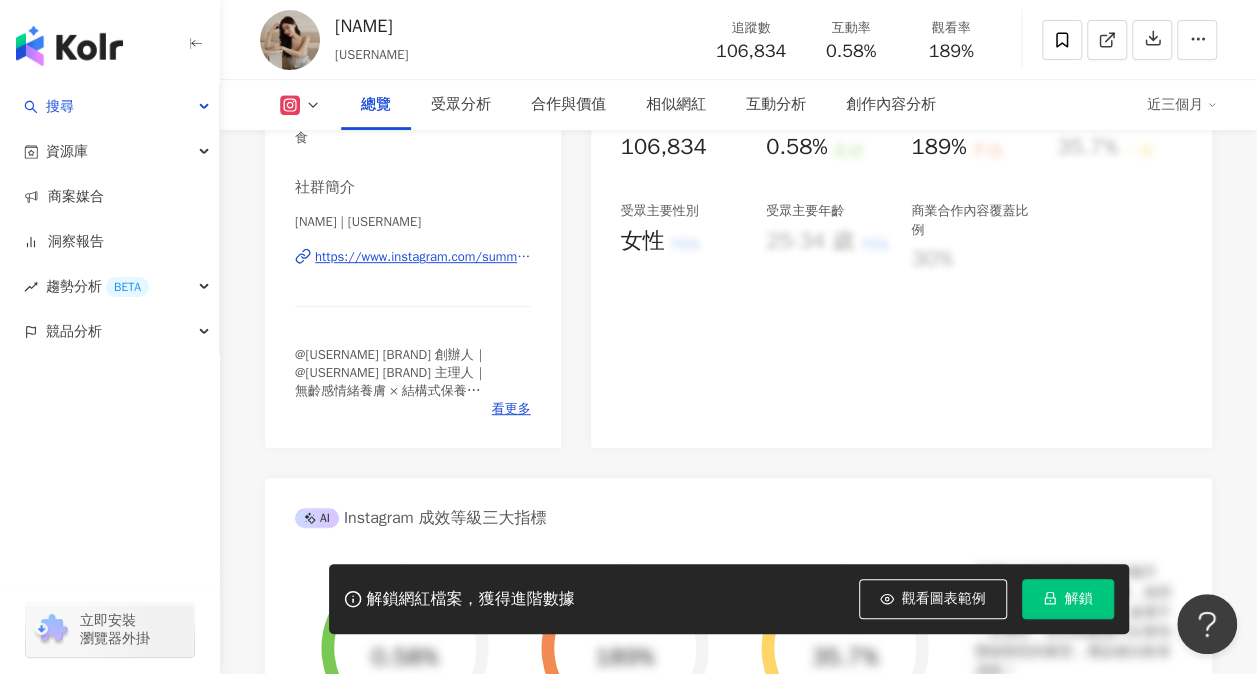 click on "[NAME] | [USERNAME] [URL]" at bounding box center (413, 271) 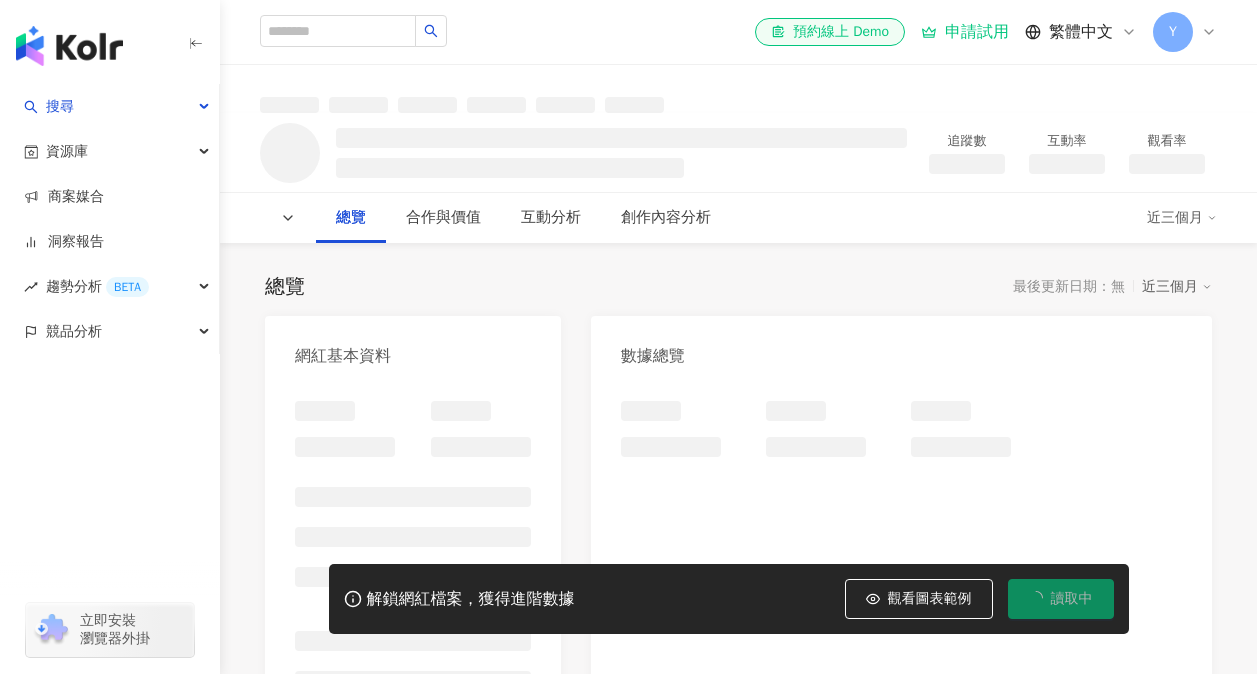 scroll, scrollTop: 0, scrollLeft: 0, axis: both 